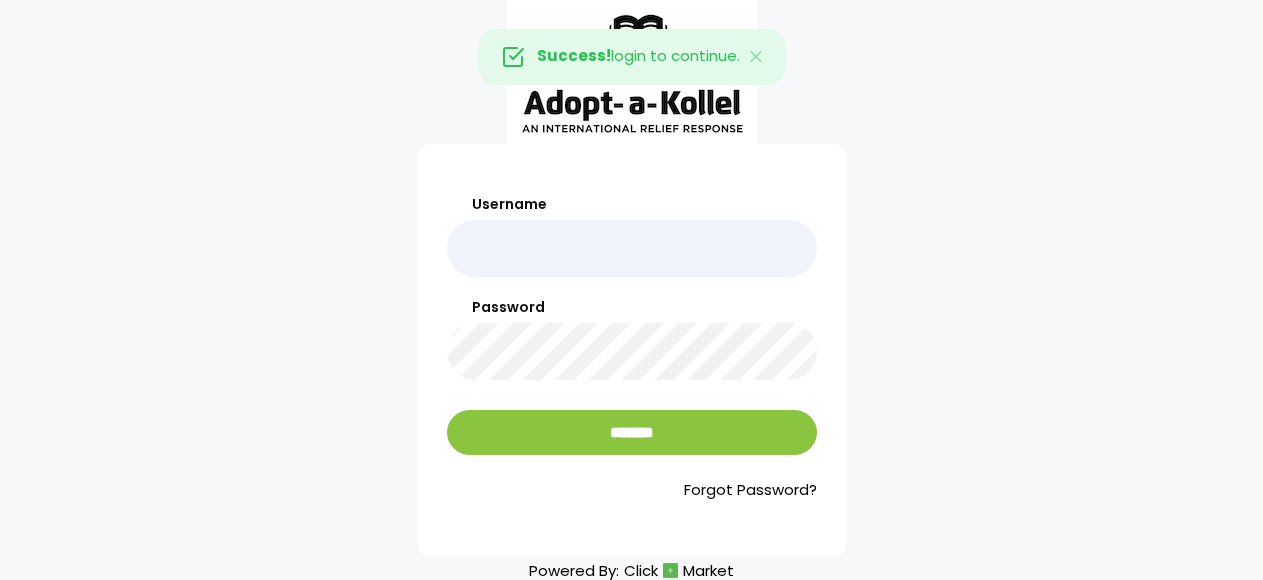 scroll, scrollTop: 0, scrollLeft: 0, axis: both 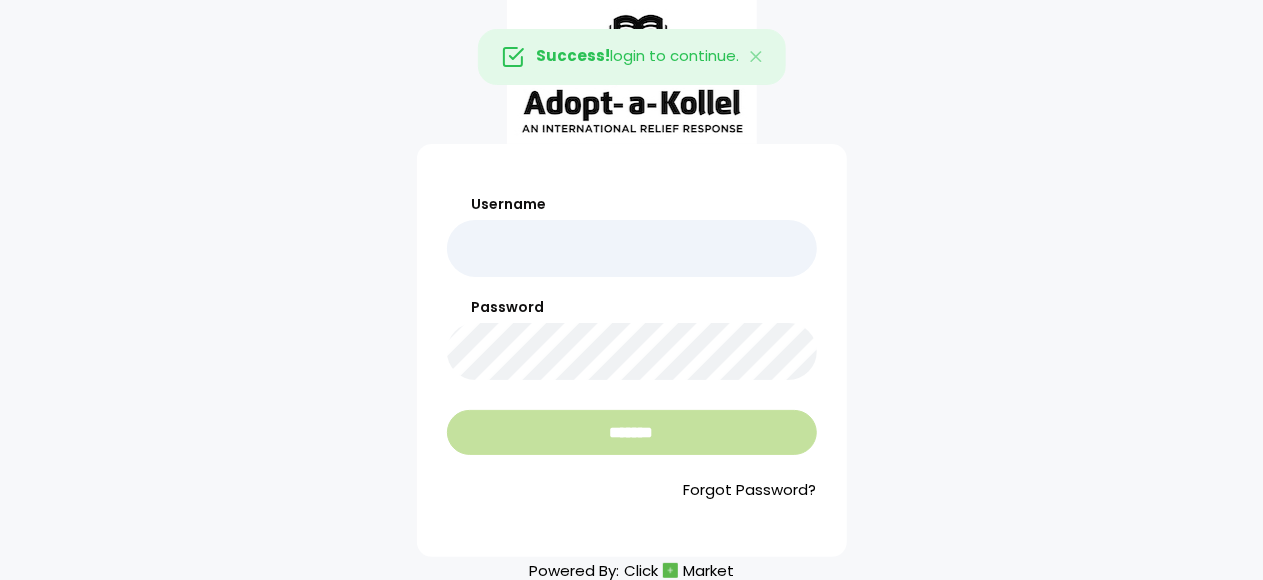 type on "**********" 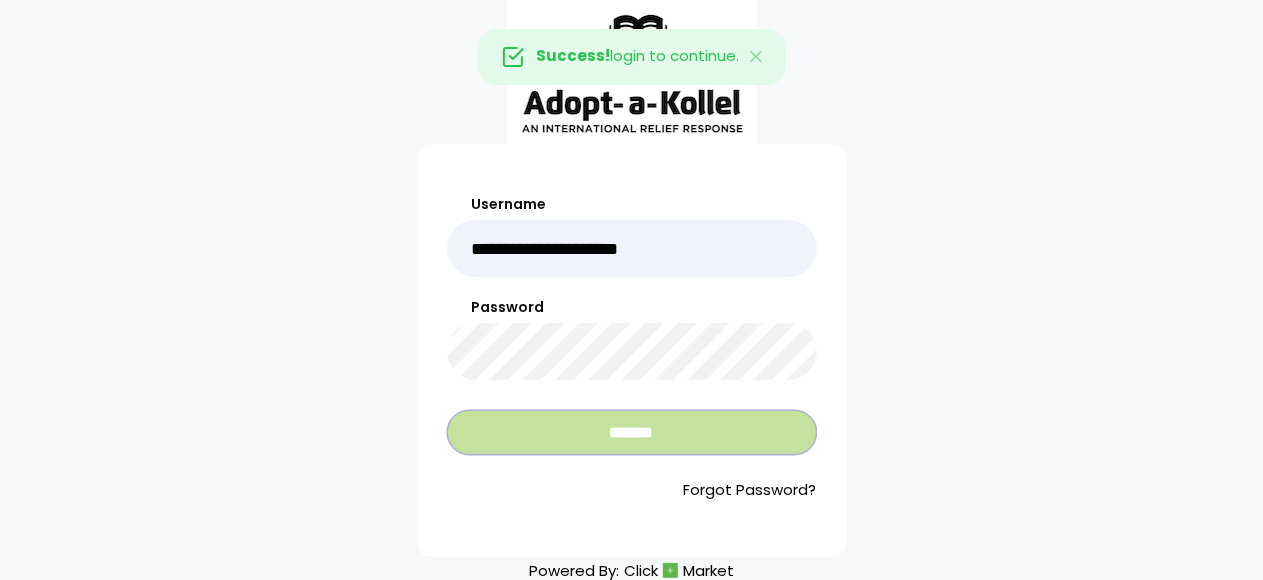 click on "*******" at bounding box center (632, 432) 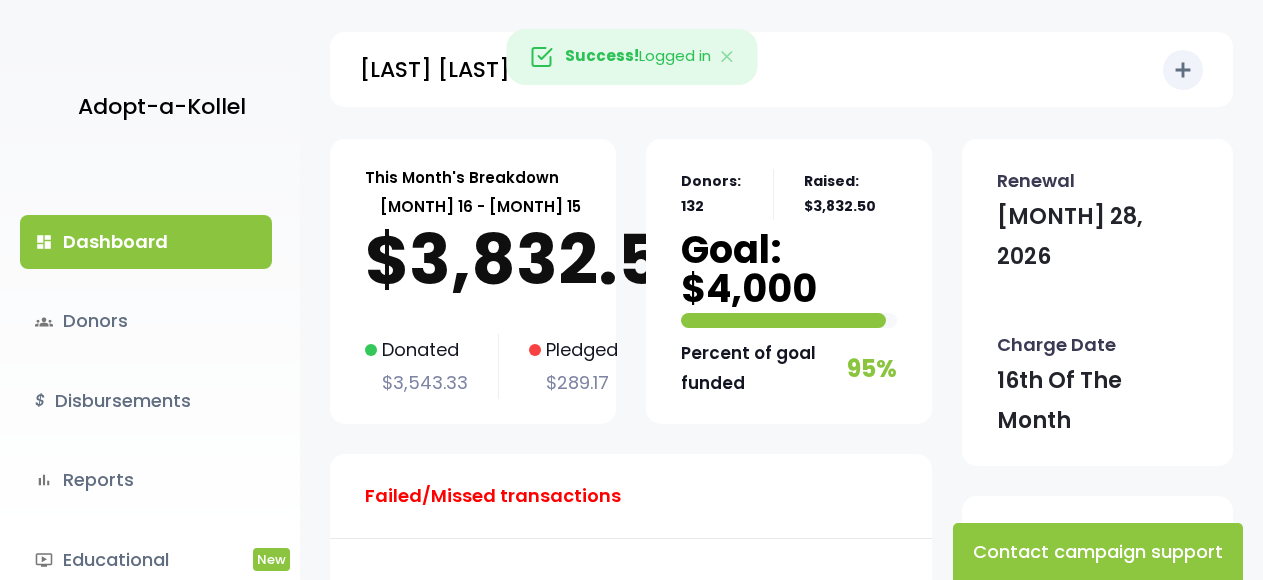 scroll, scrollTop: 0, scrollLeft: 0, axis: both 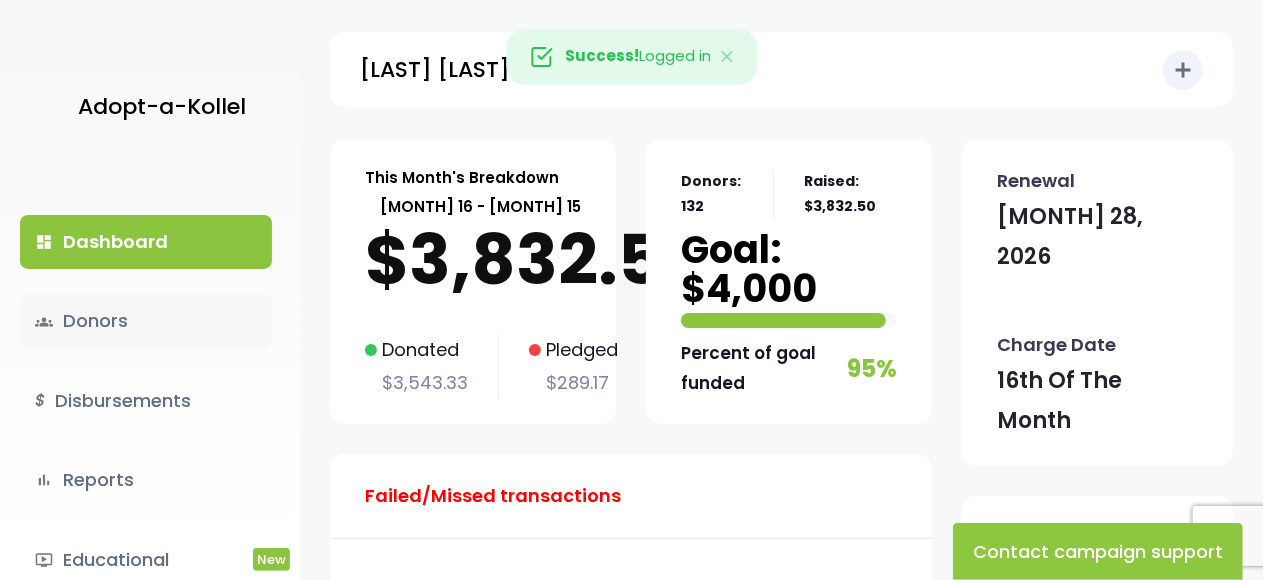 click on "groups Donors" at bounding box center [146, 321] 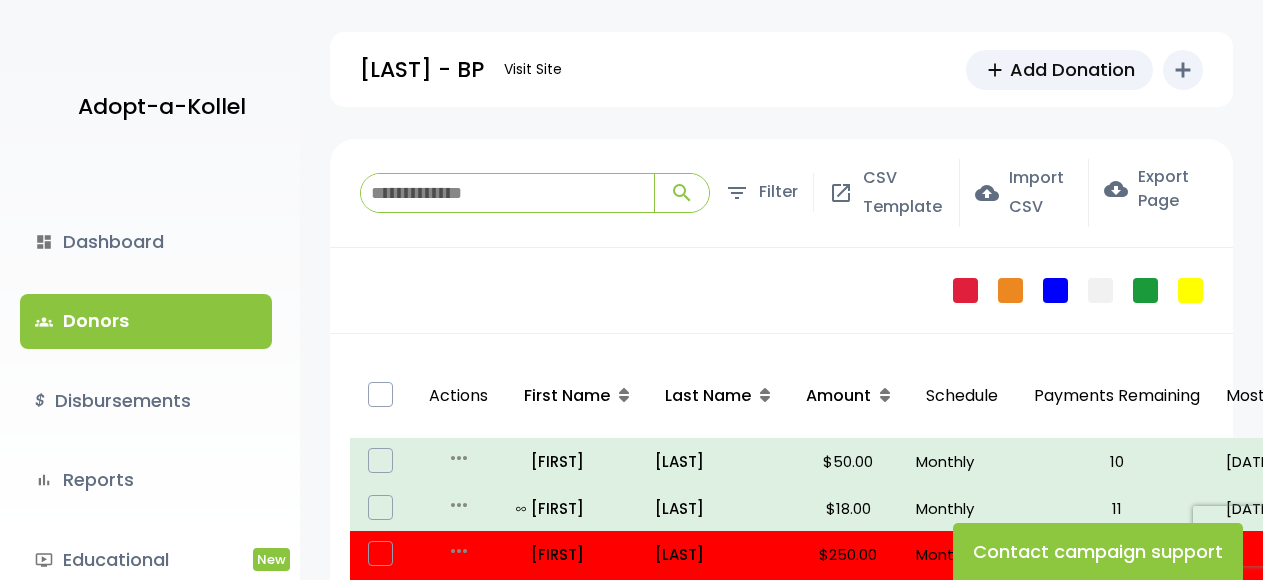 scroll, scrollTop: 0, scrollLeft: 0, axis: both 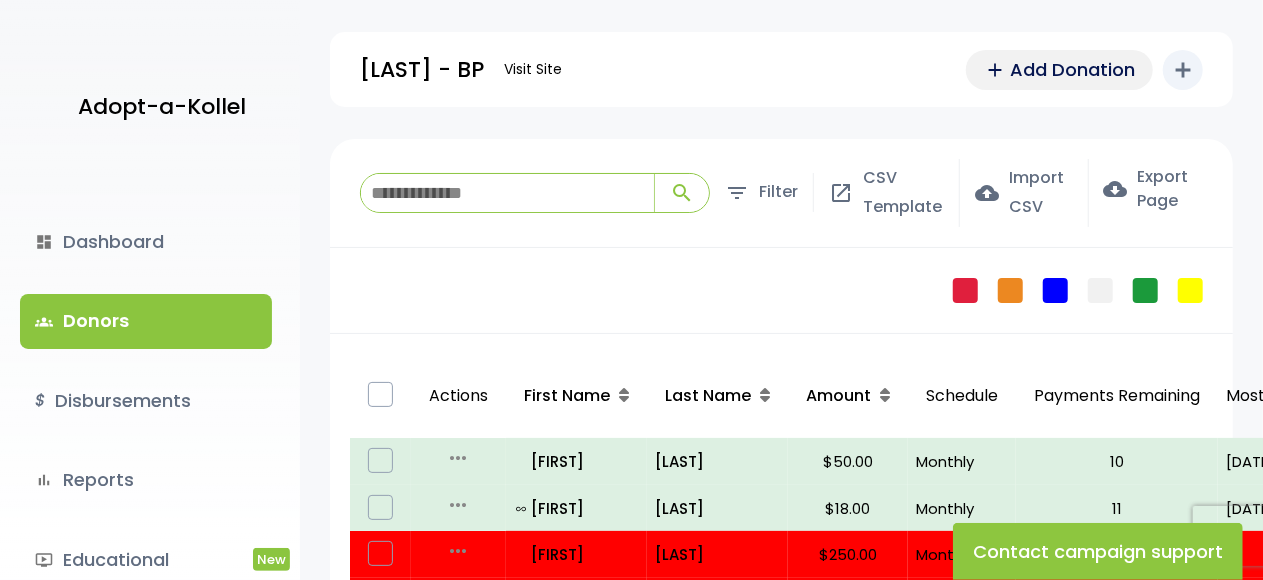 click on "Add Donation" at bounding box center (1072, 69) 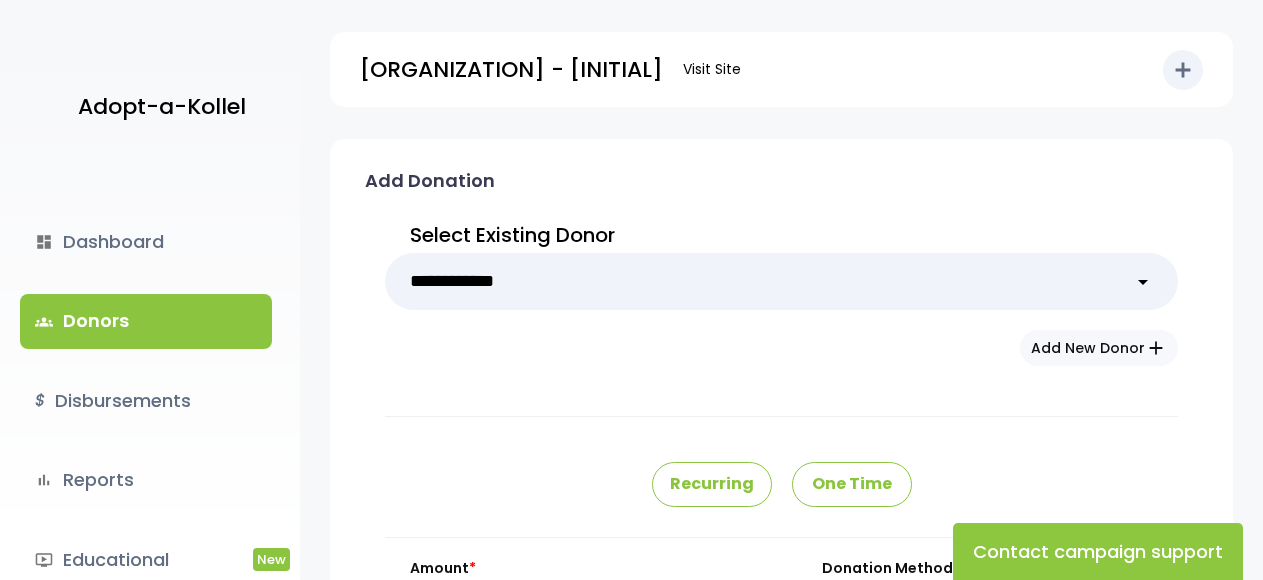 scroll, scrollTop: 0, scrollLeft: 0, axis: both 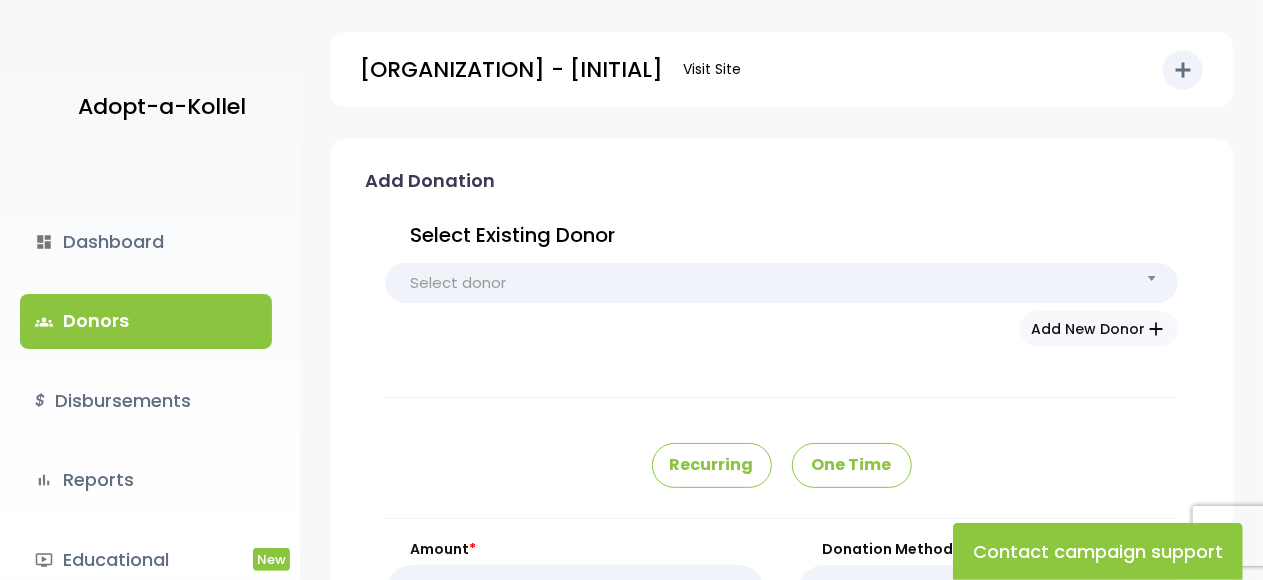 click on "Select donor" at bounding box center [781, 283] 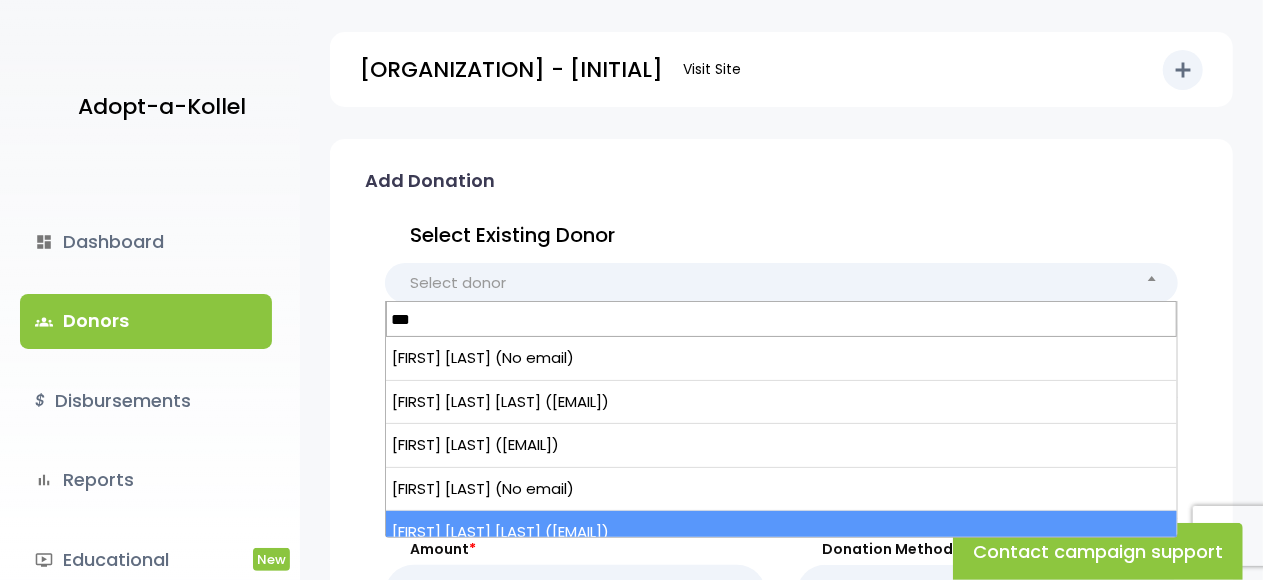 type on "***" 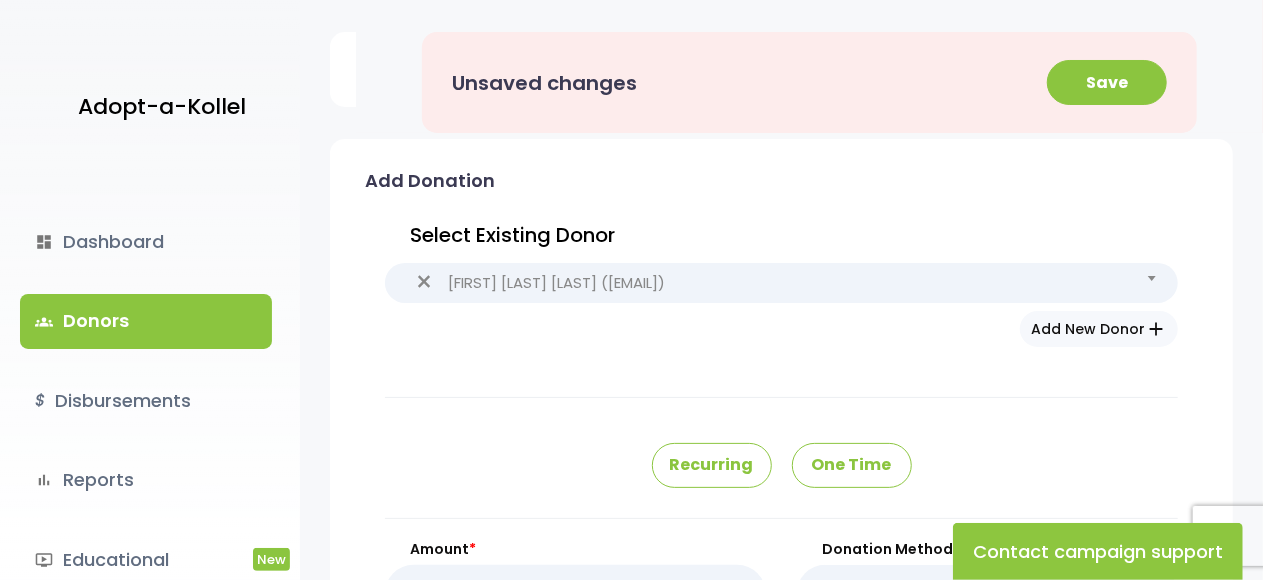 type on "********" 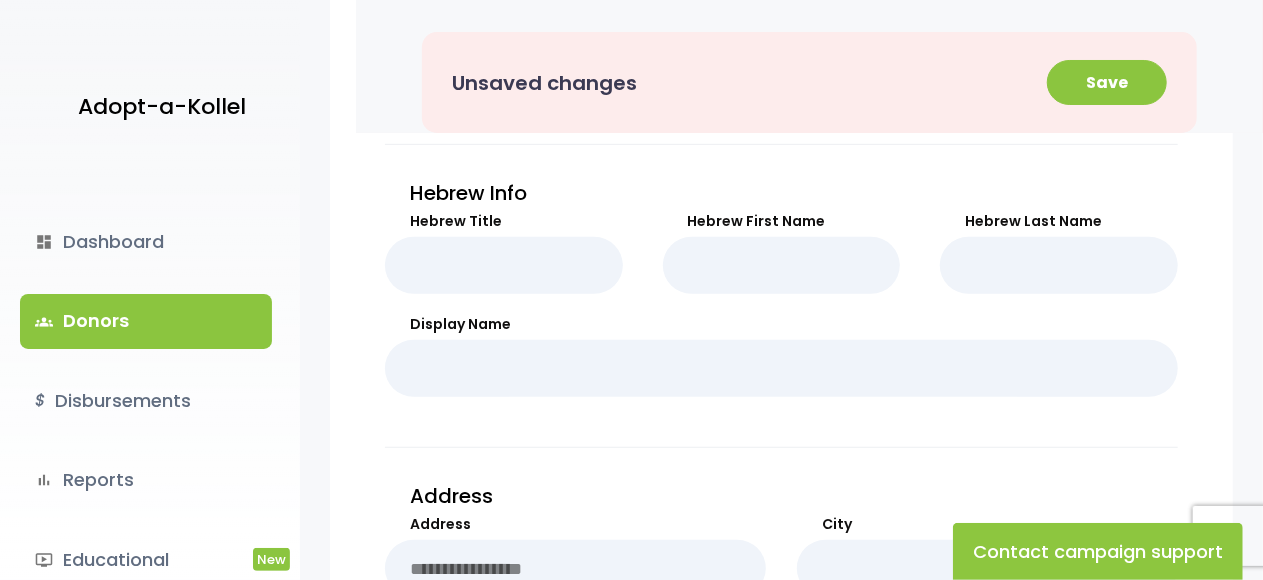 scroll, scrollTop: 700, scrollLeft: 0, axis: vertical 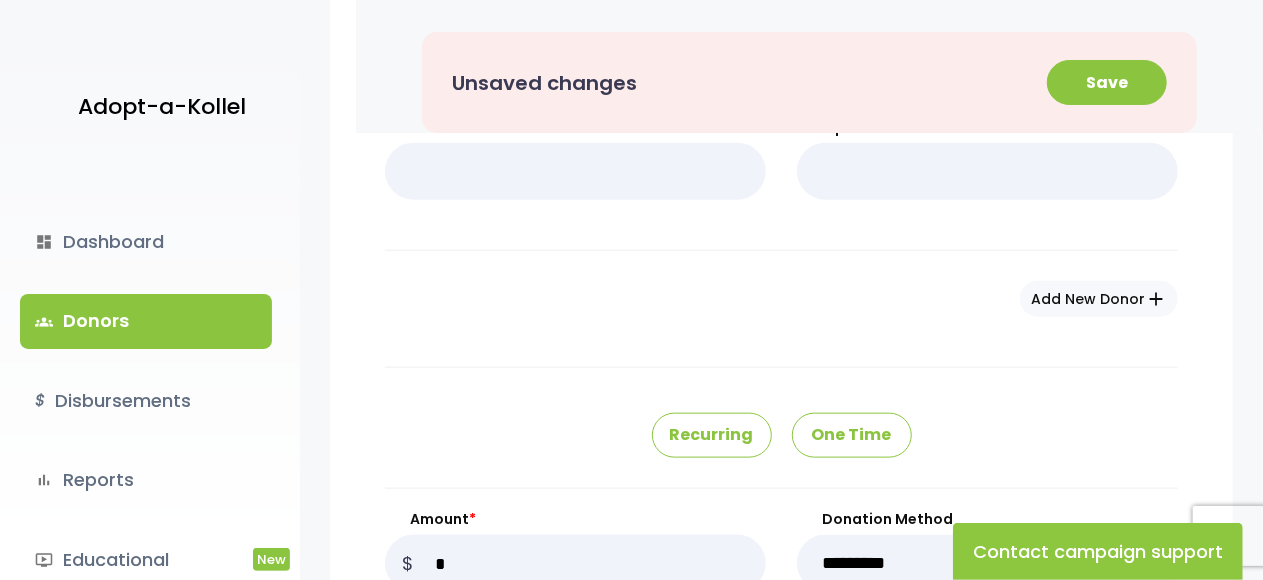click on "One Time" at bounding box center [852, 435] 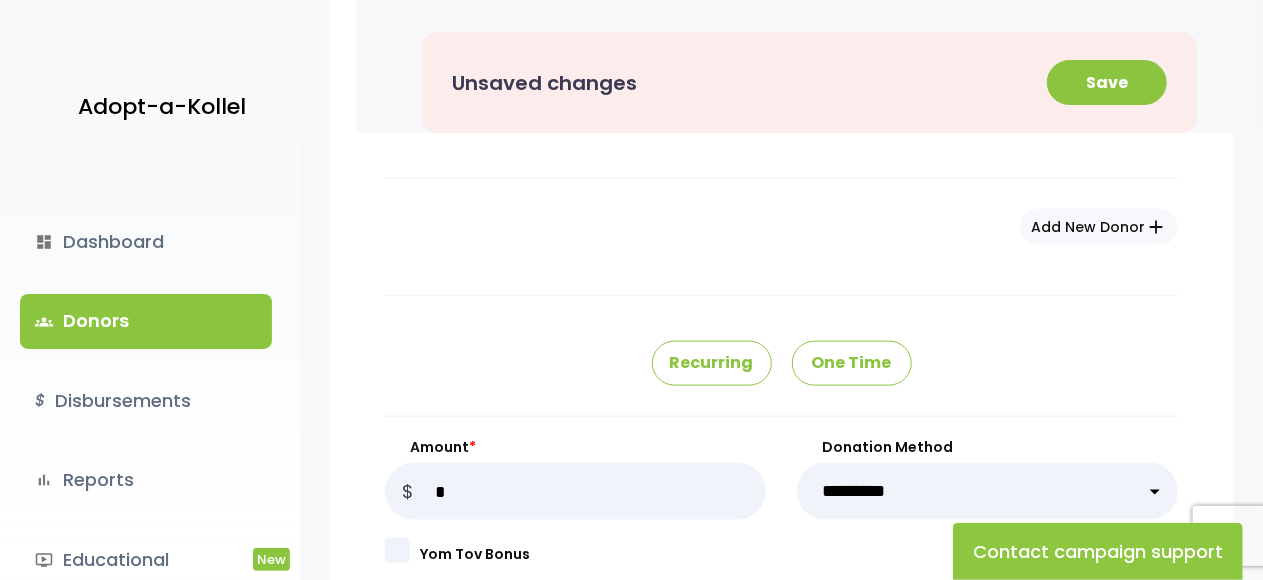 scroll, scrollTop: 1200, scrollLeft: 0, axis: vertical 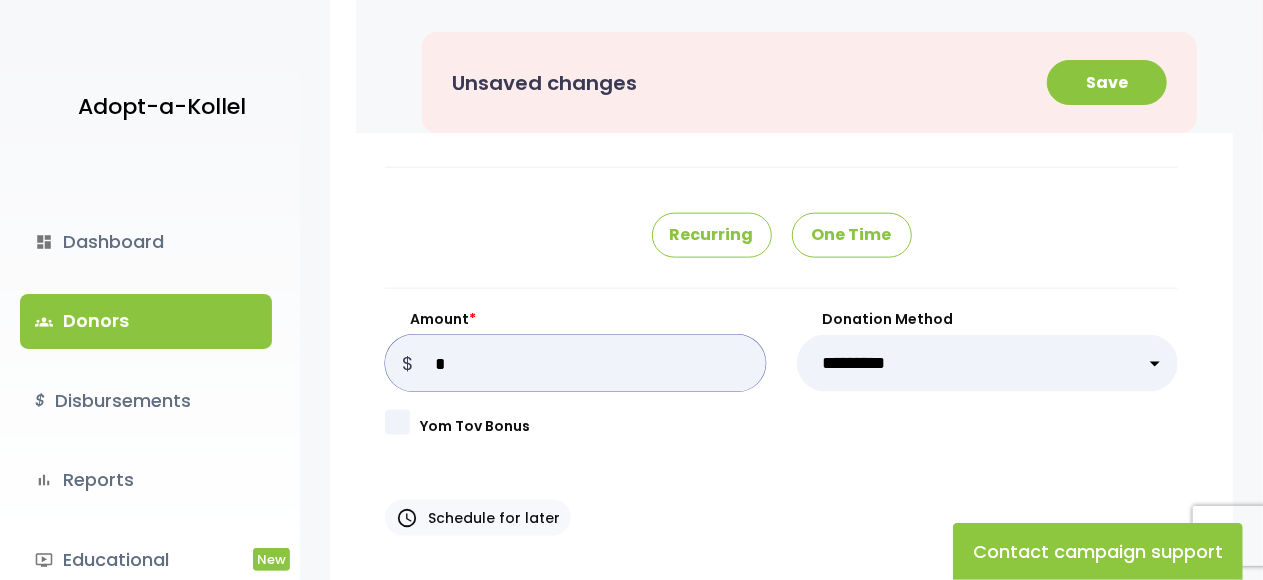 click on "Amount  *" at bounding box center (575, 363) 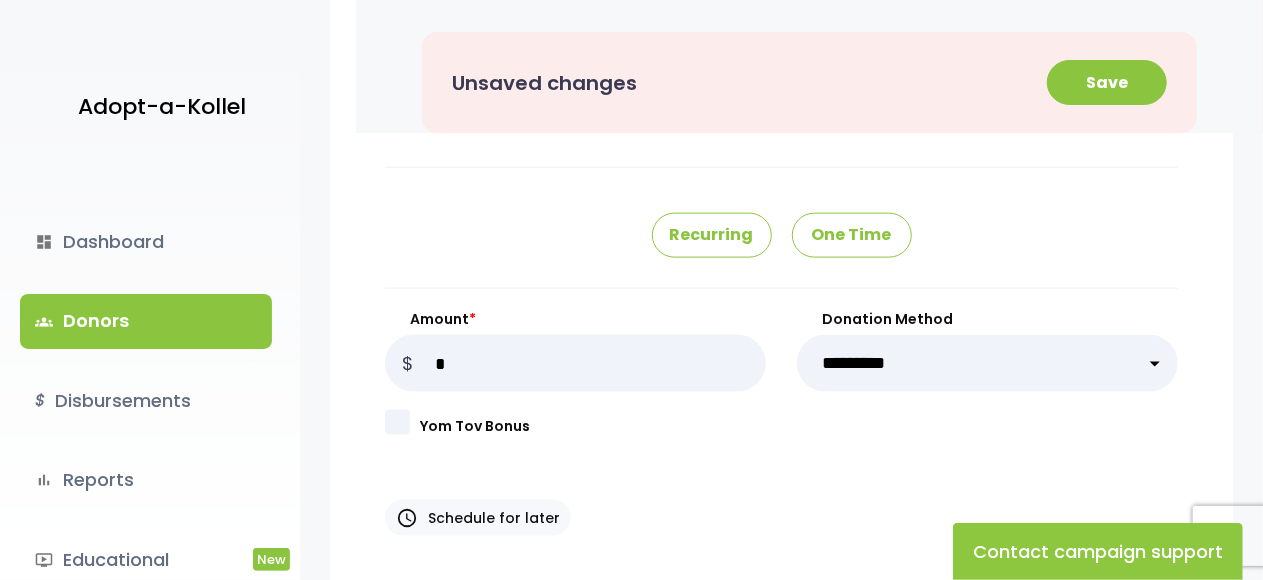 drag, startPoint x: 422, startPoint y: 370, endPoint x: 432, endPoint y: 369, distance: 10.049875 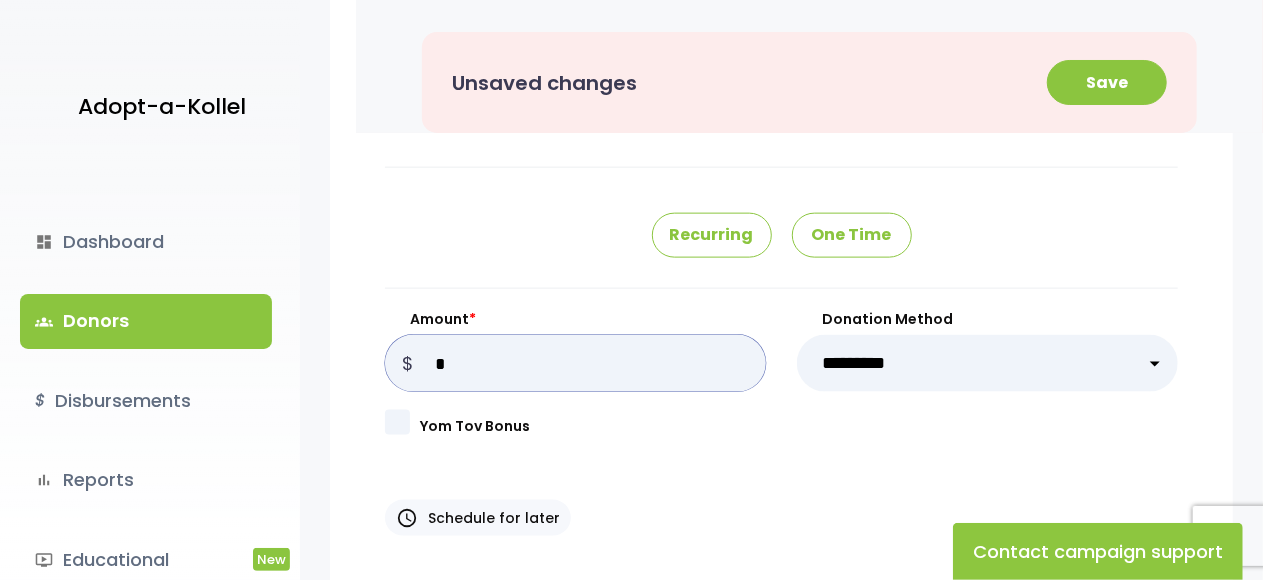 click on "Amount  *" at bounding box center [575, 363] 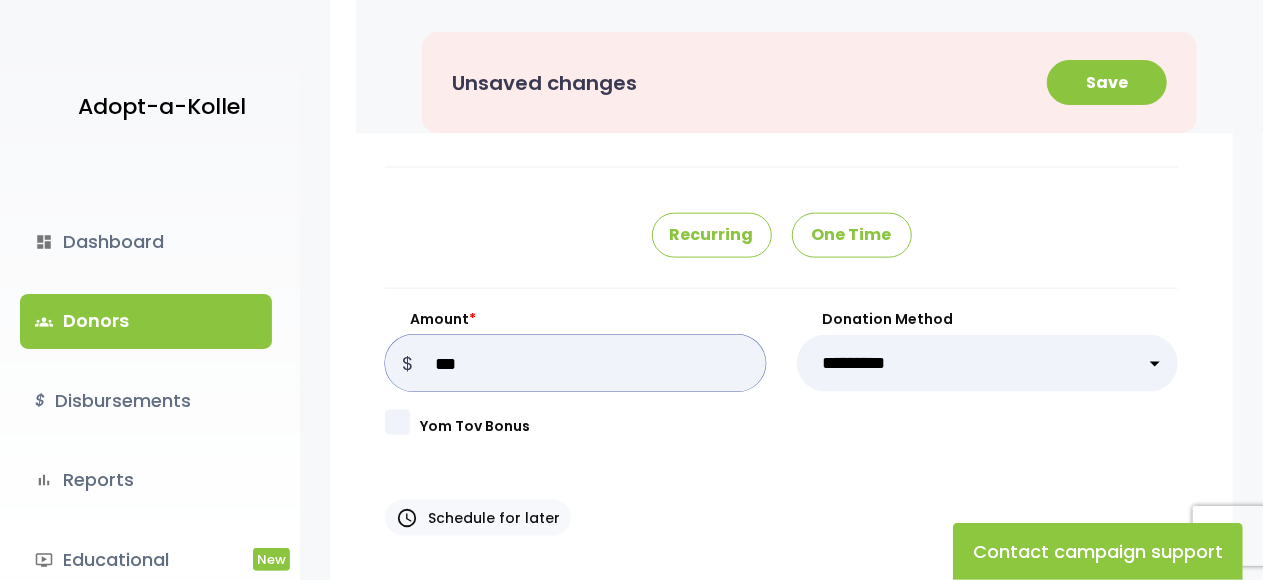 type on "***" 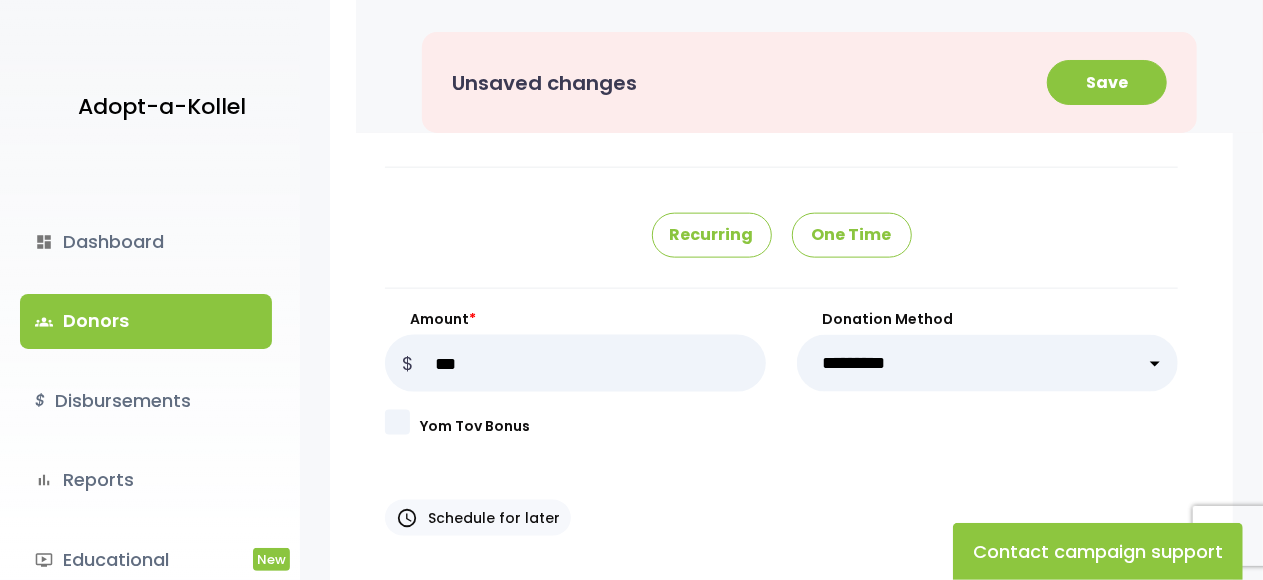 click on "**********" at bounding box center (987, 363) 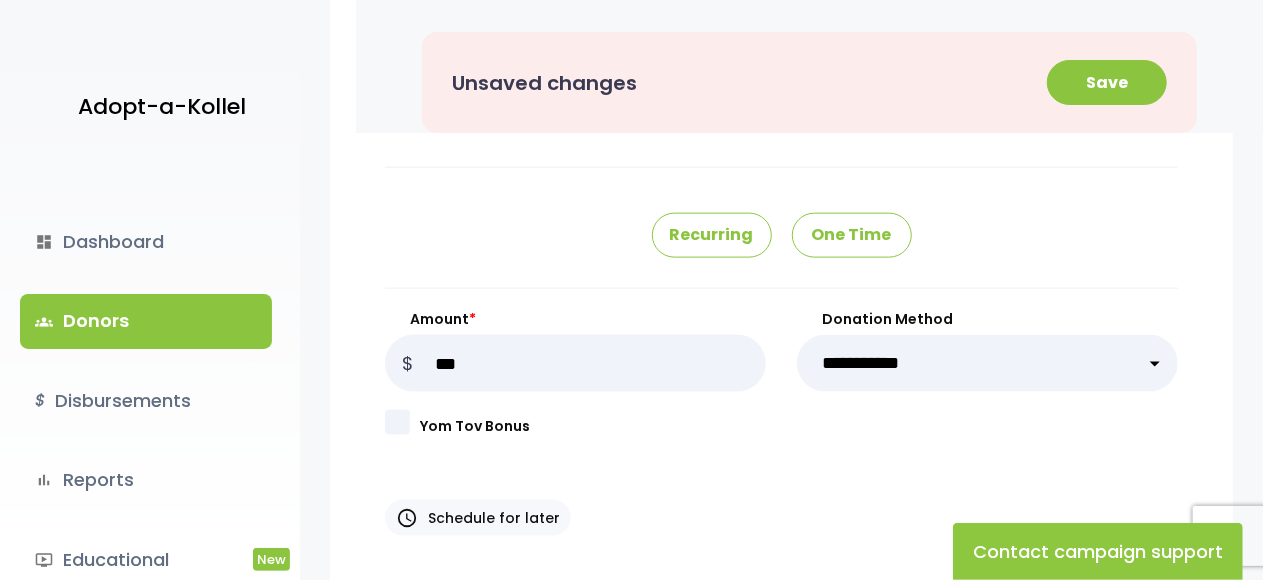 click on "**********" at bounding box center (987, 363) 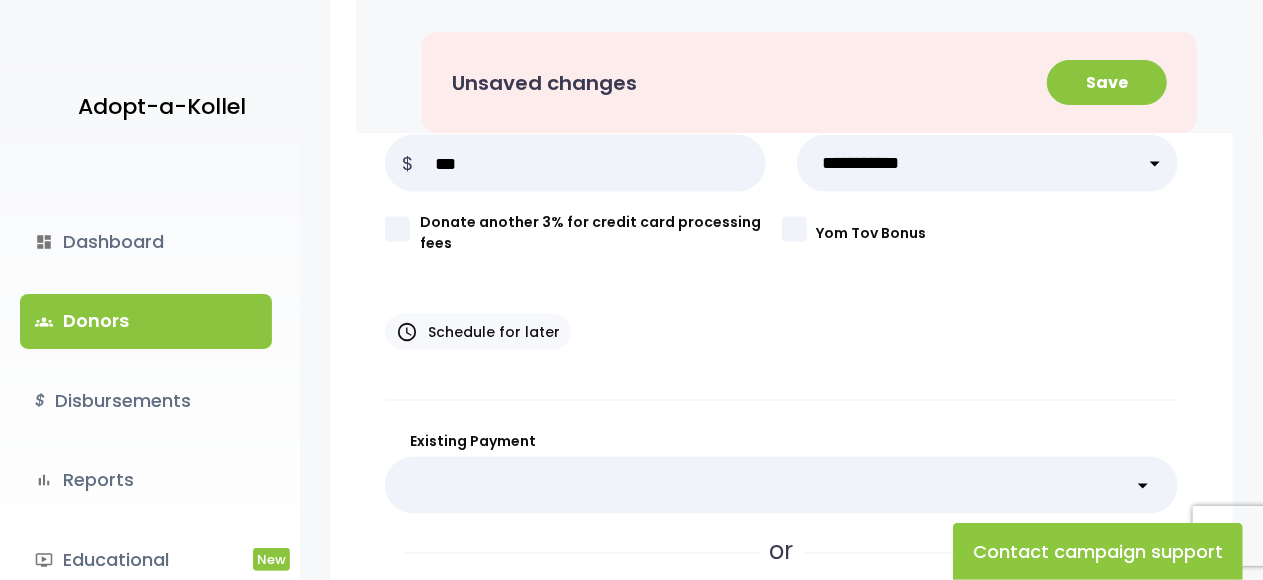 scroll, scrollTop: 1500, scrollLeft: 0, axis: vertical 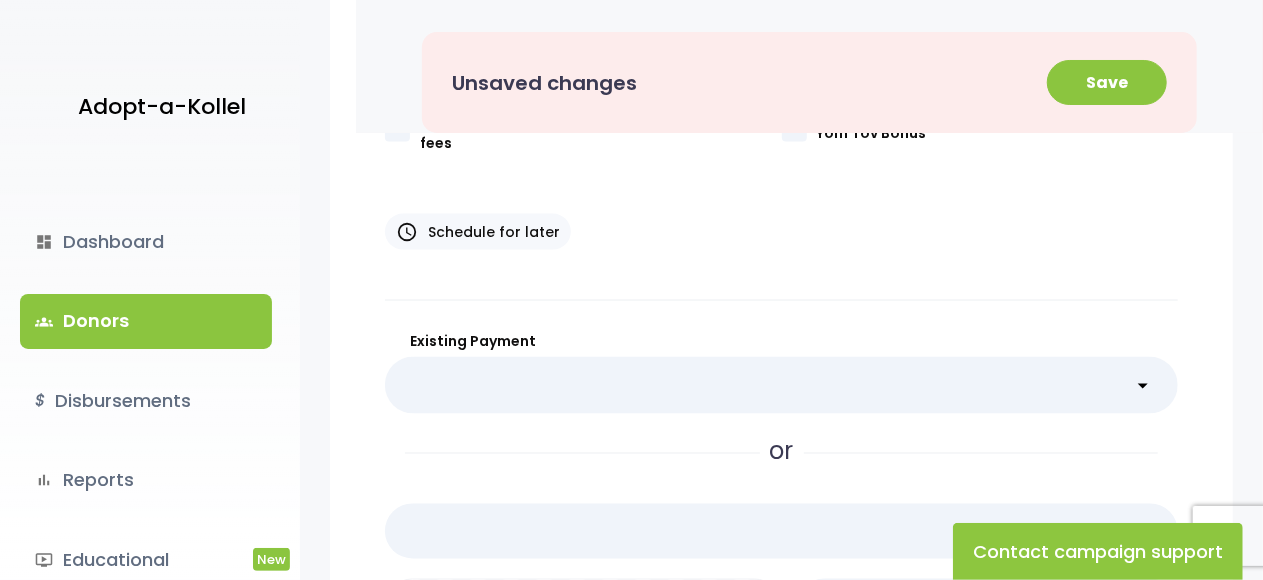 click on "**********" at bounding box center (781, 385) 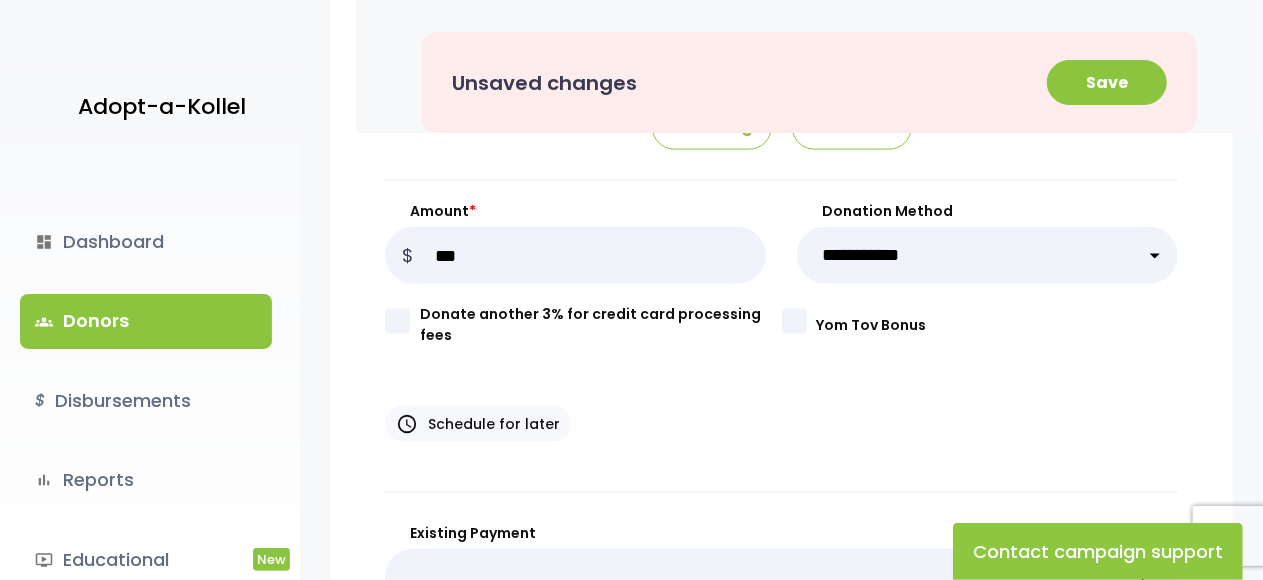 scroll, scrollTop: 1400, scrollLeft: 0, axis: vertical 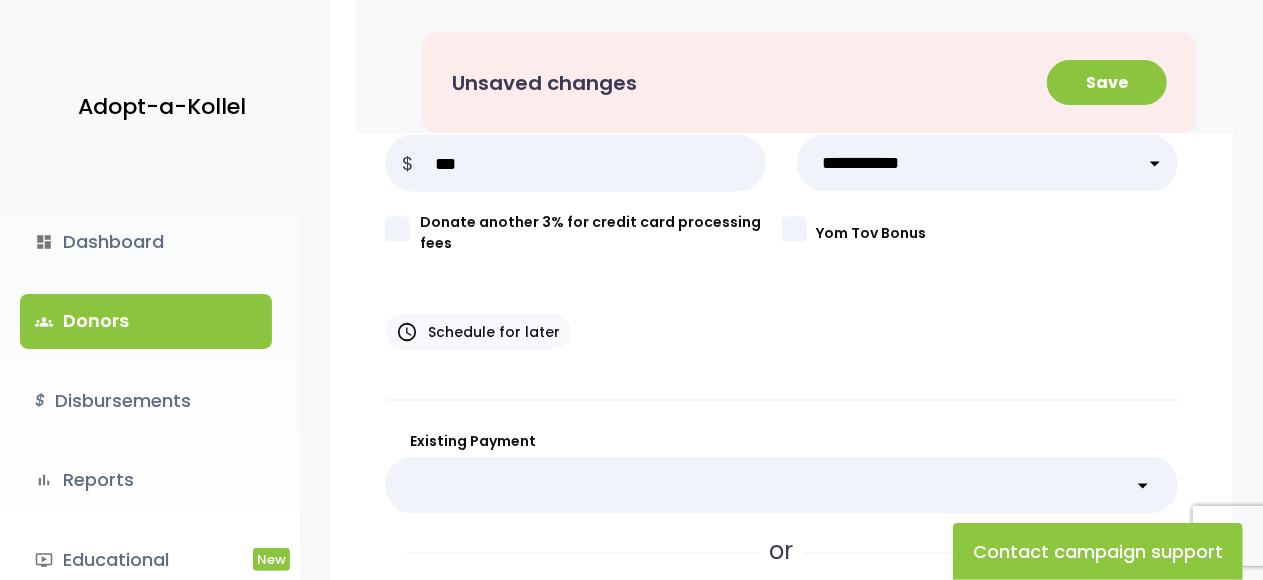 click on "**********" at bounding box center (987, 163) 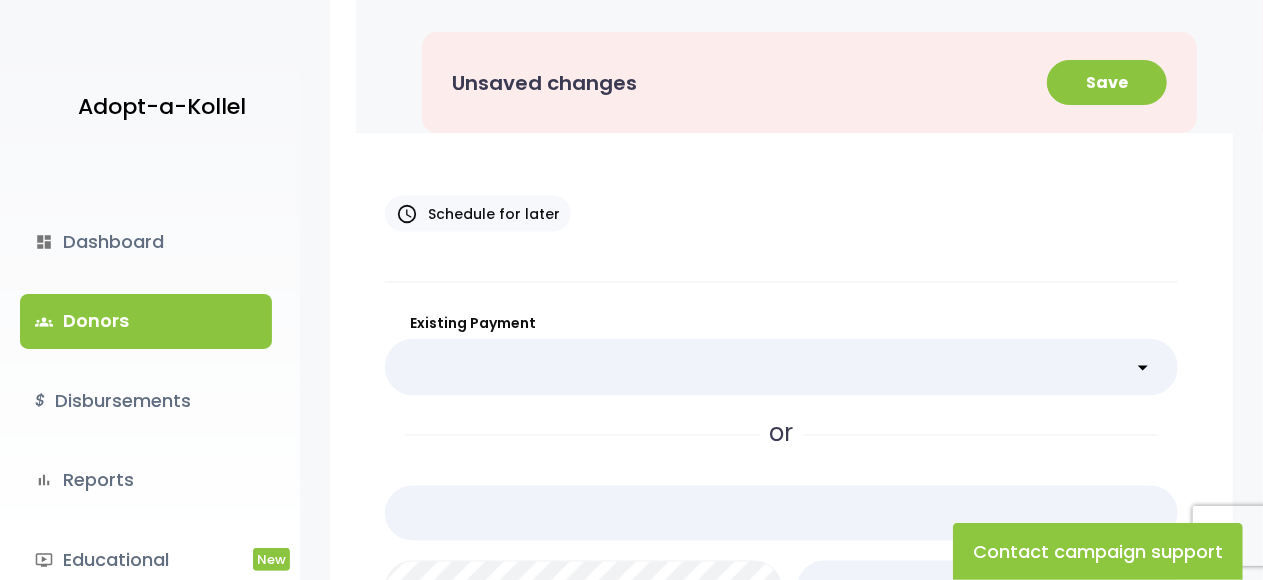 scroll, scrollTop: 1500, scrollLeft: 0, axis: vertical 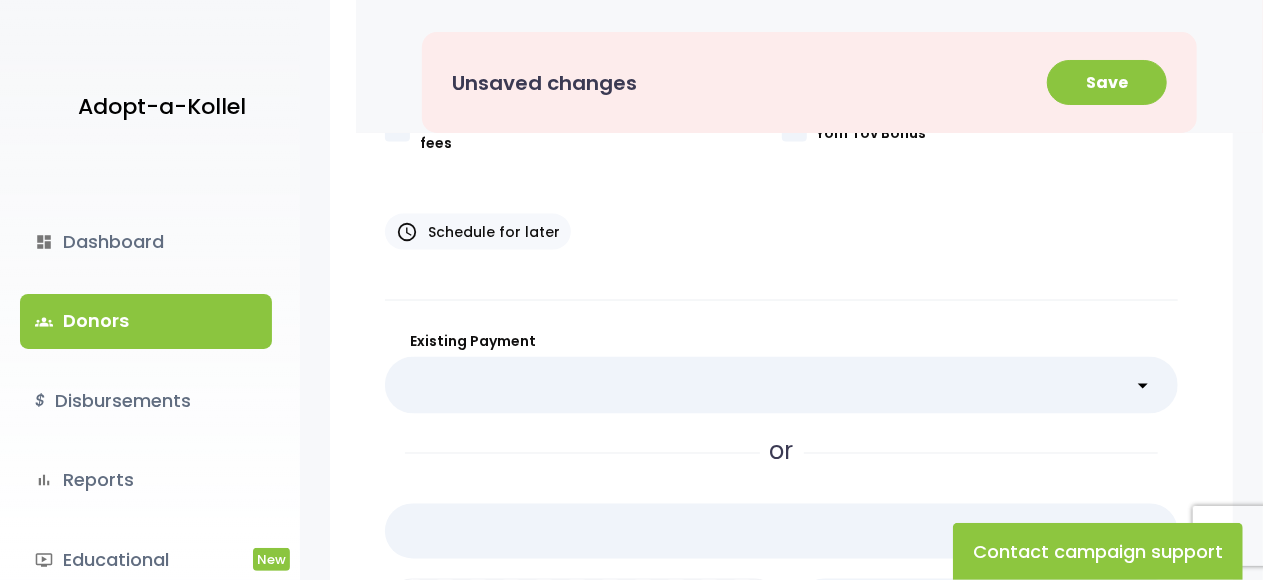 click on "**********" at bounding box center (781, 385) 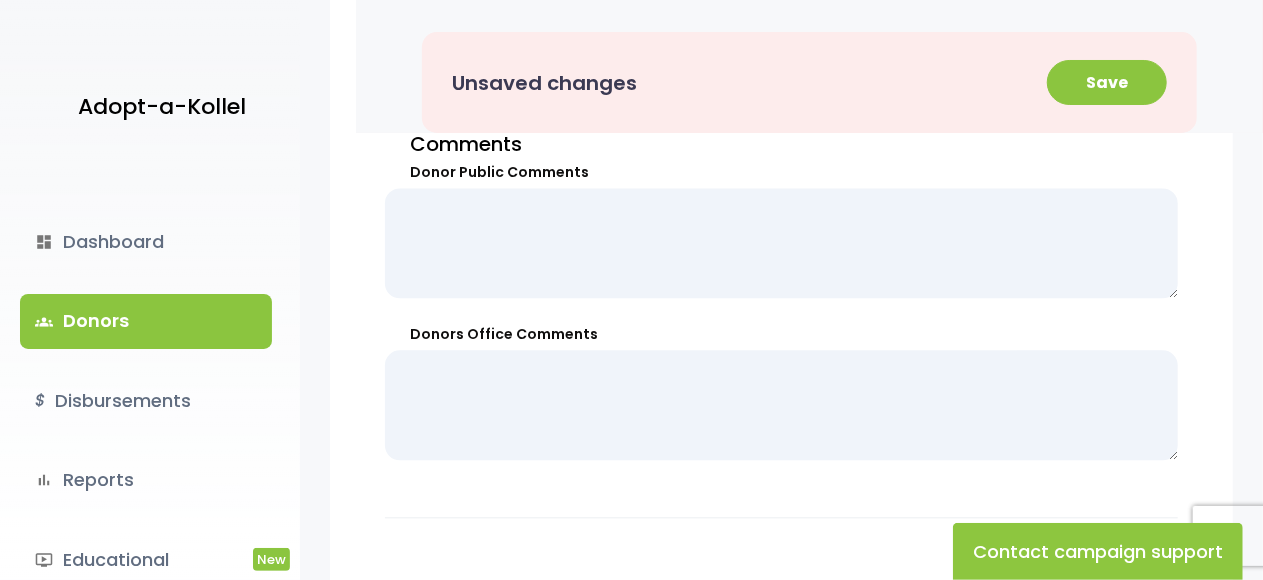 scroll, scrollTop: 2100, scrollLeft: 0, axis: vertical 